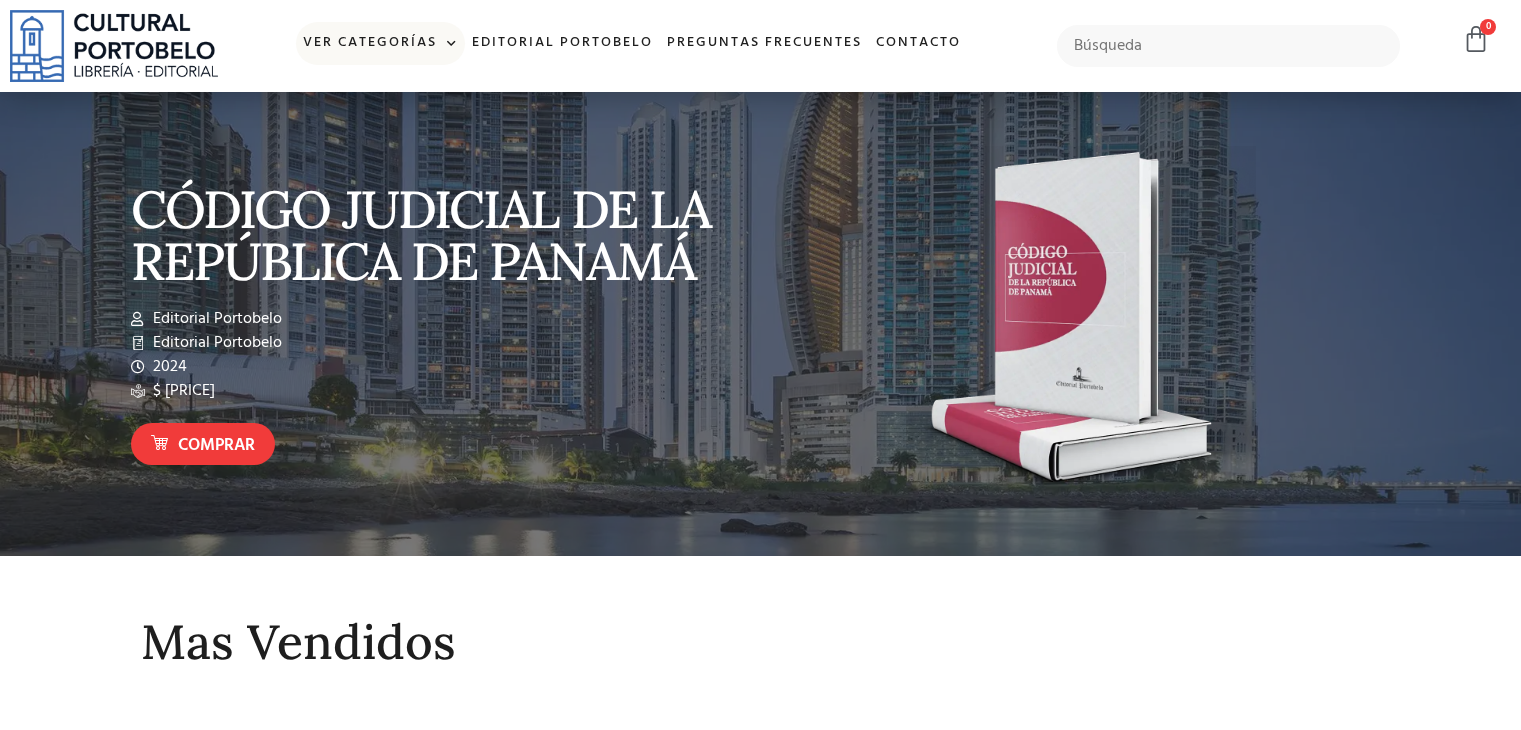 scroll, scrollTop: 0, scrollLeft: 0, axis: both 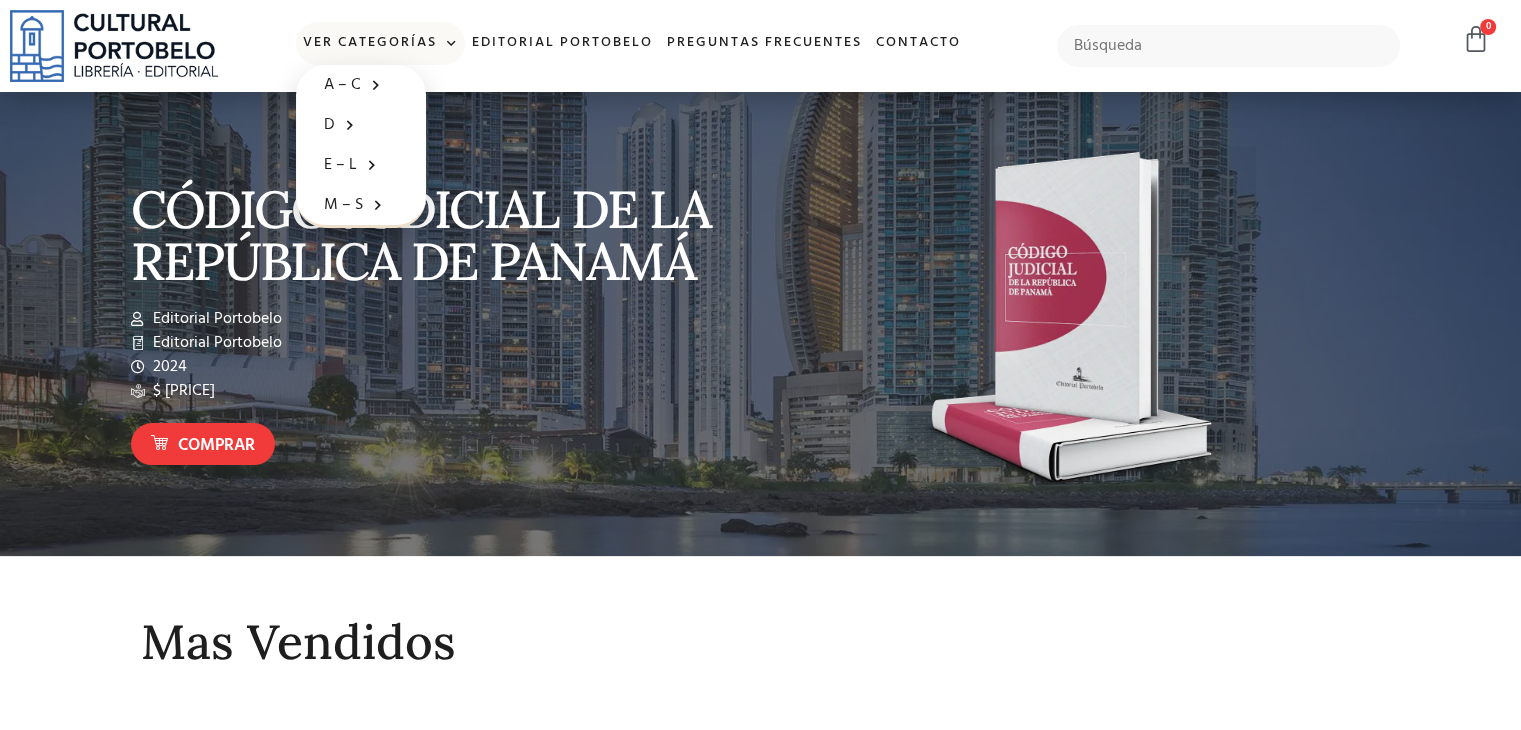 click 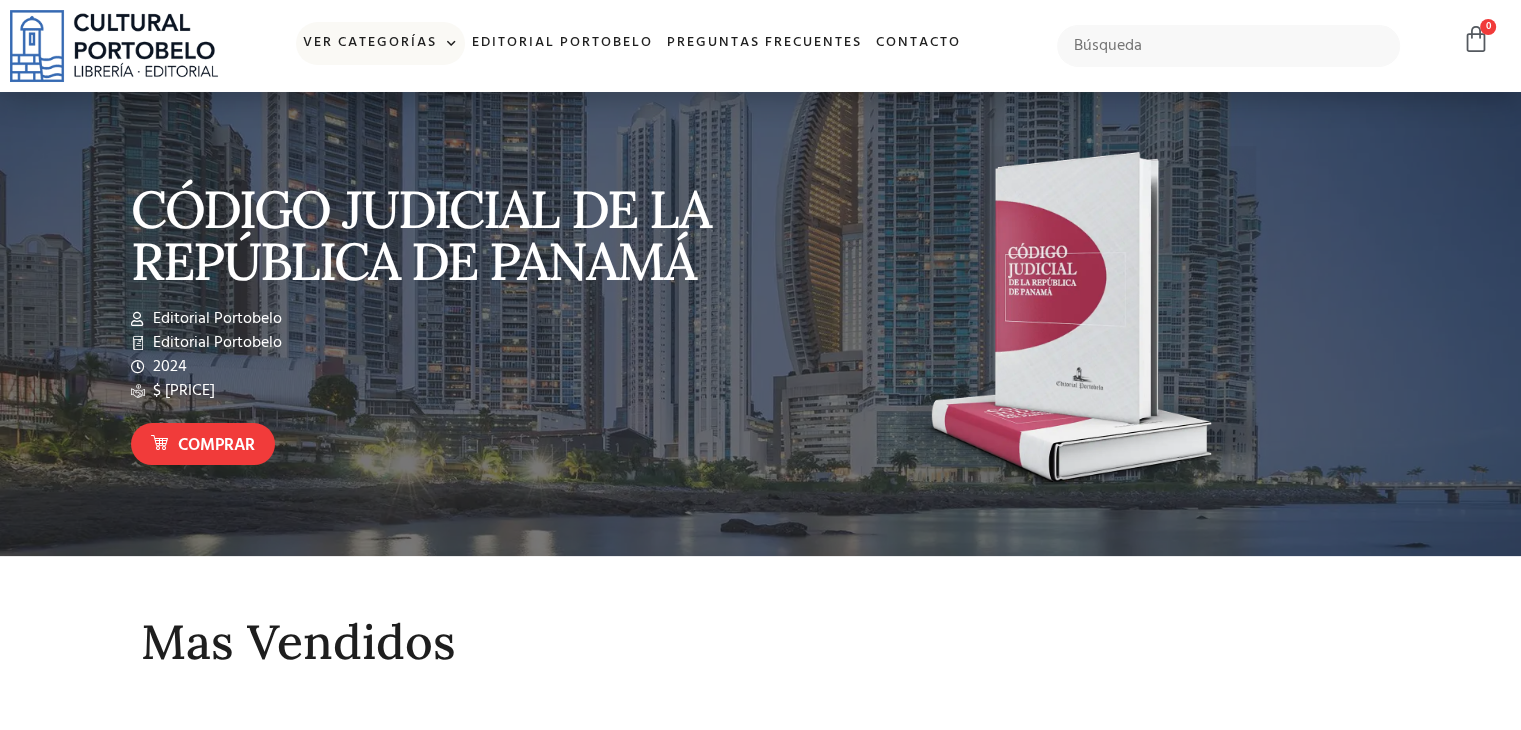 click 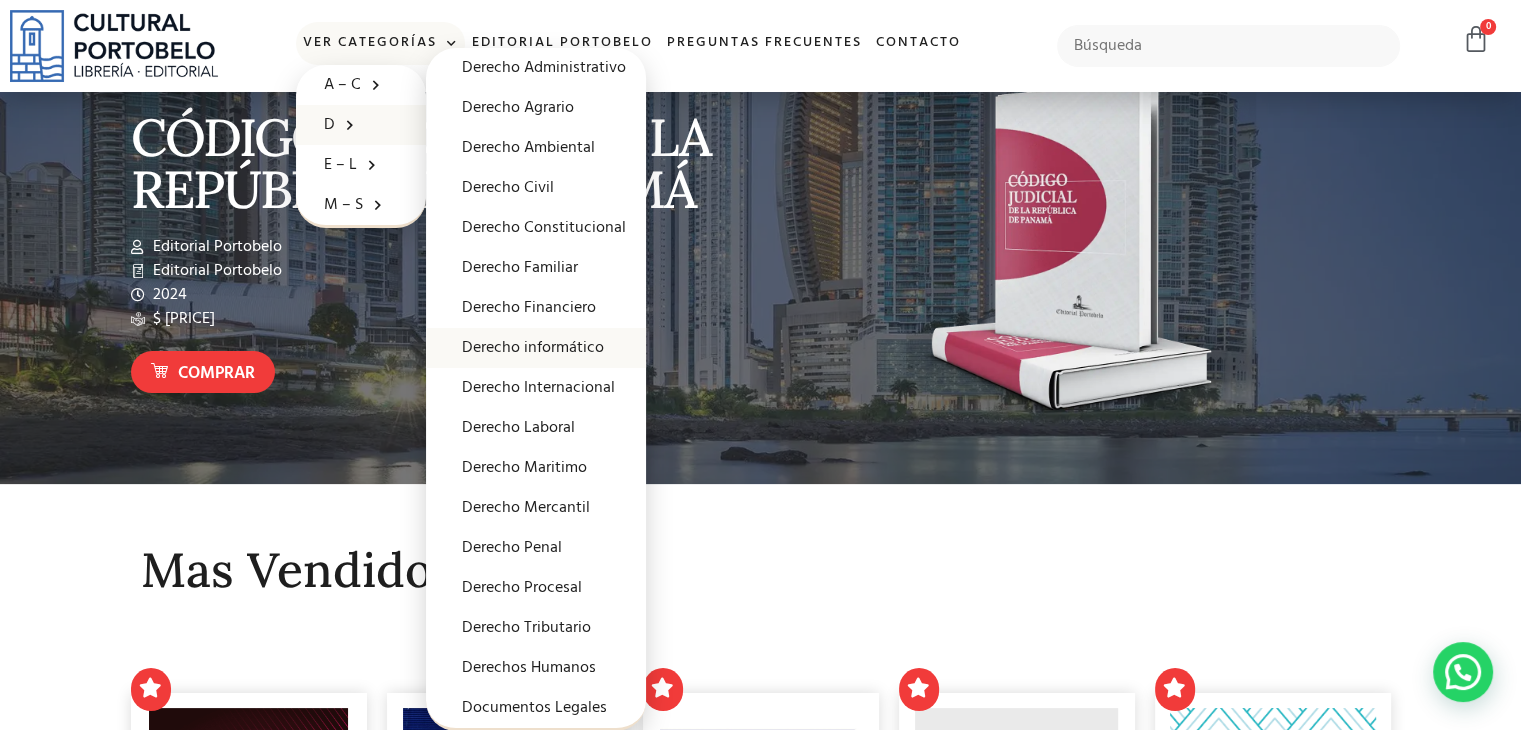 scroll, scrollTop: 75, scrollLeft: 0, axis: vertical 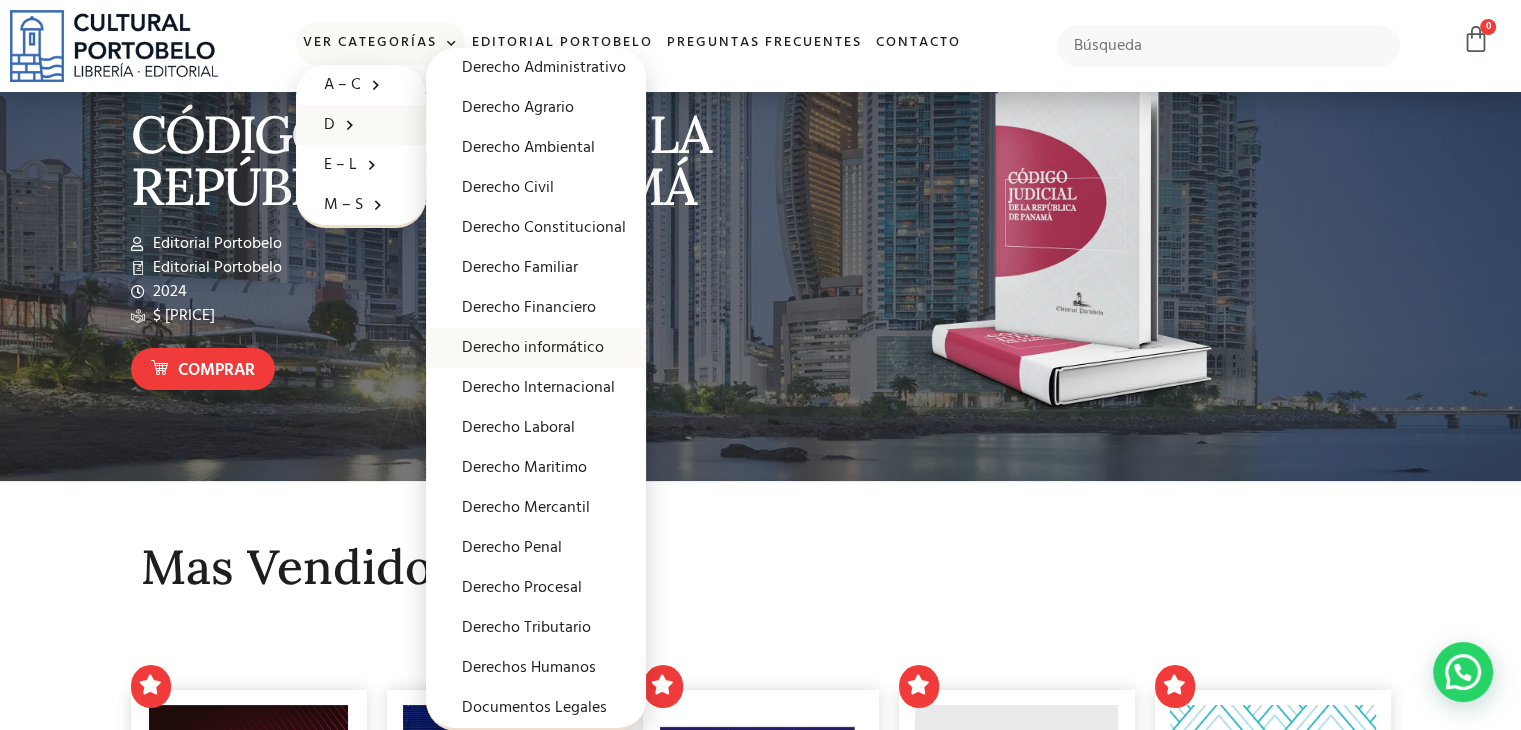 click on "Derecho informático" 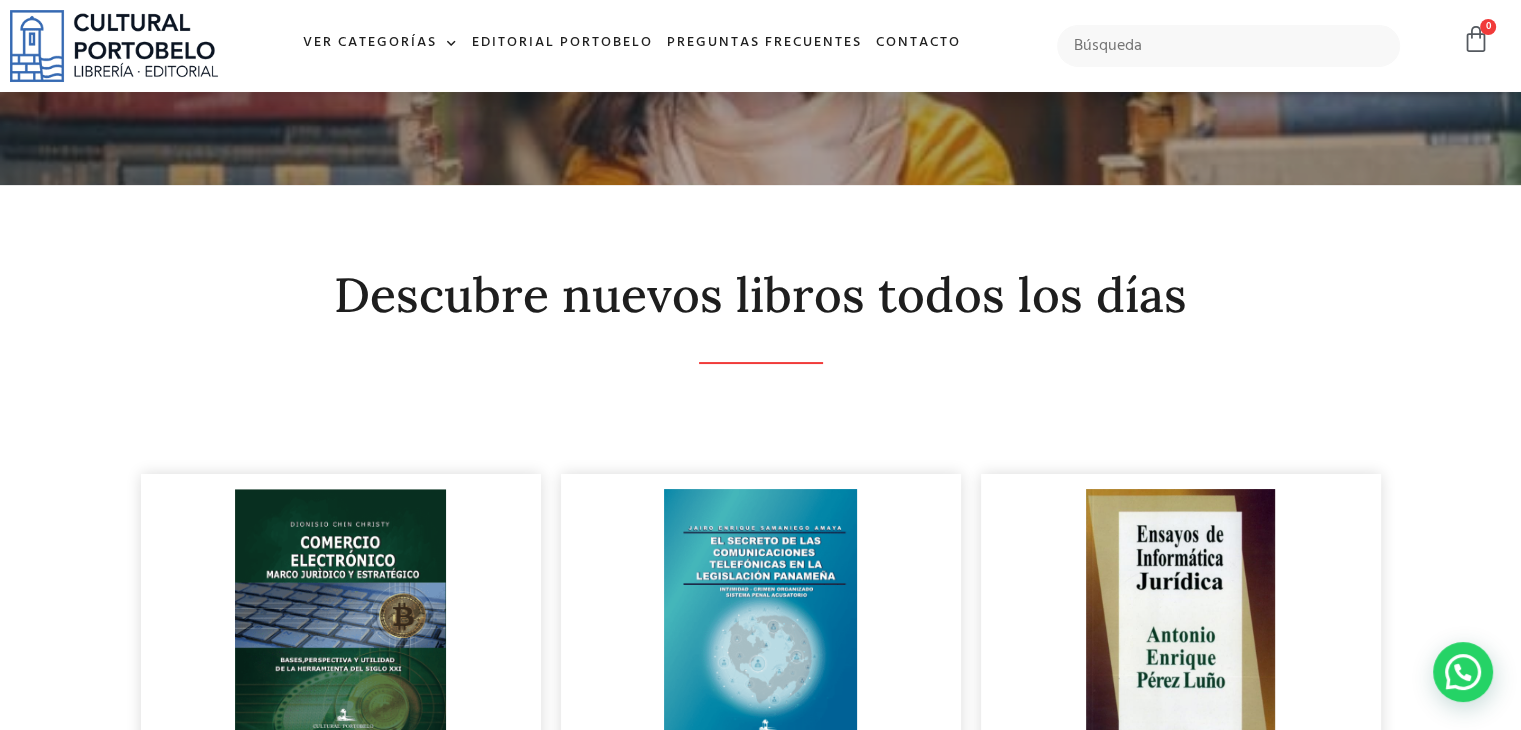 scroll, scrollTop: 0, scrollLeft: 0, axis: both 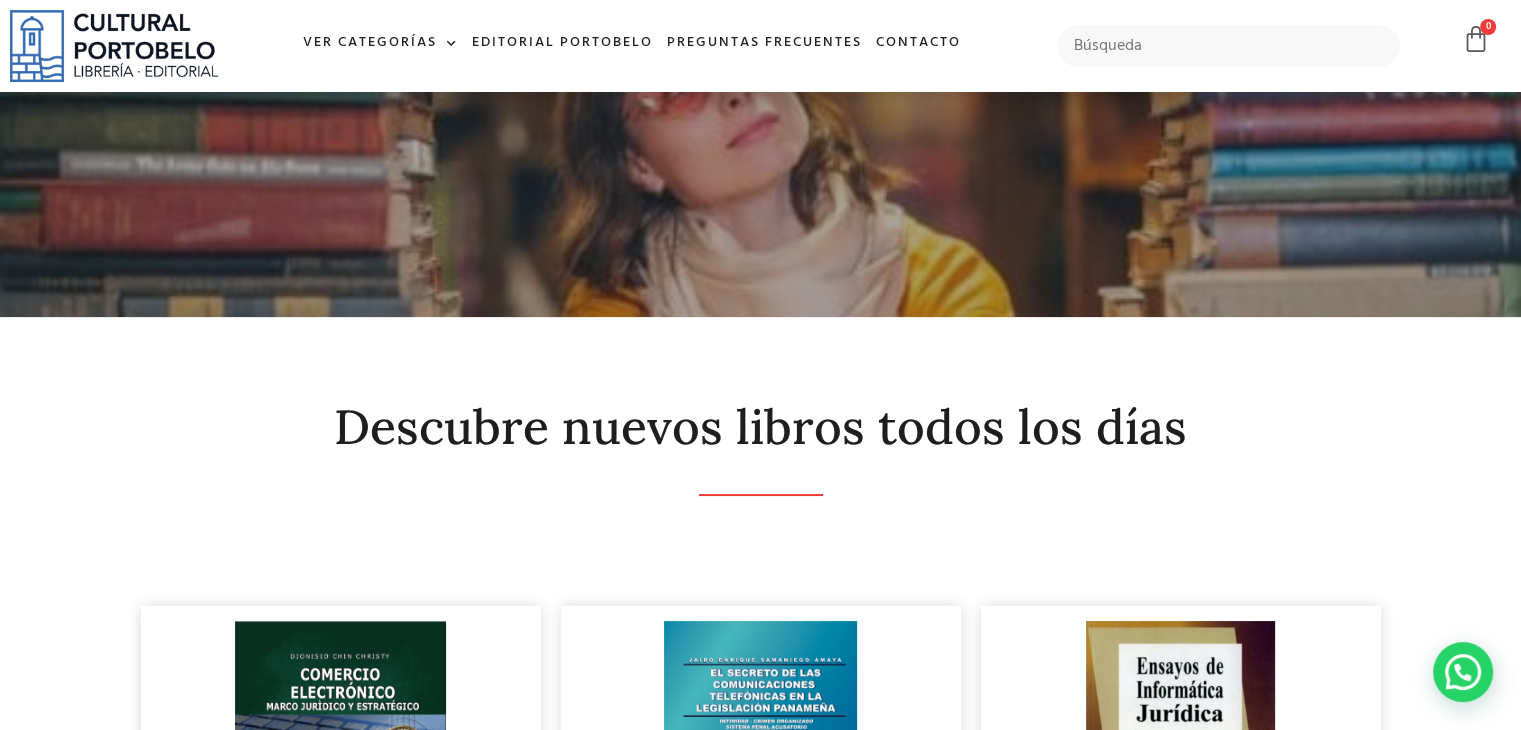 click on "Descubre nuevos libros todos los días
COMERCIO ELECTRÓNICO – MARCO JURÍDICO Y ESTRATÉGICO
$ 25.00
Dionisio Chin Christy
Editorial Portobelo
2020
EL SECRETO DE LAS COMUNICACIONES TELEFÓNICAS EN LA LEGISLACIÓN PANAMEÑA
$ 30.00" at bounding box center [760, 1069] 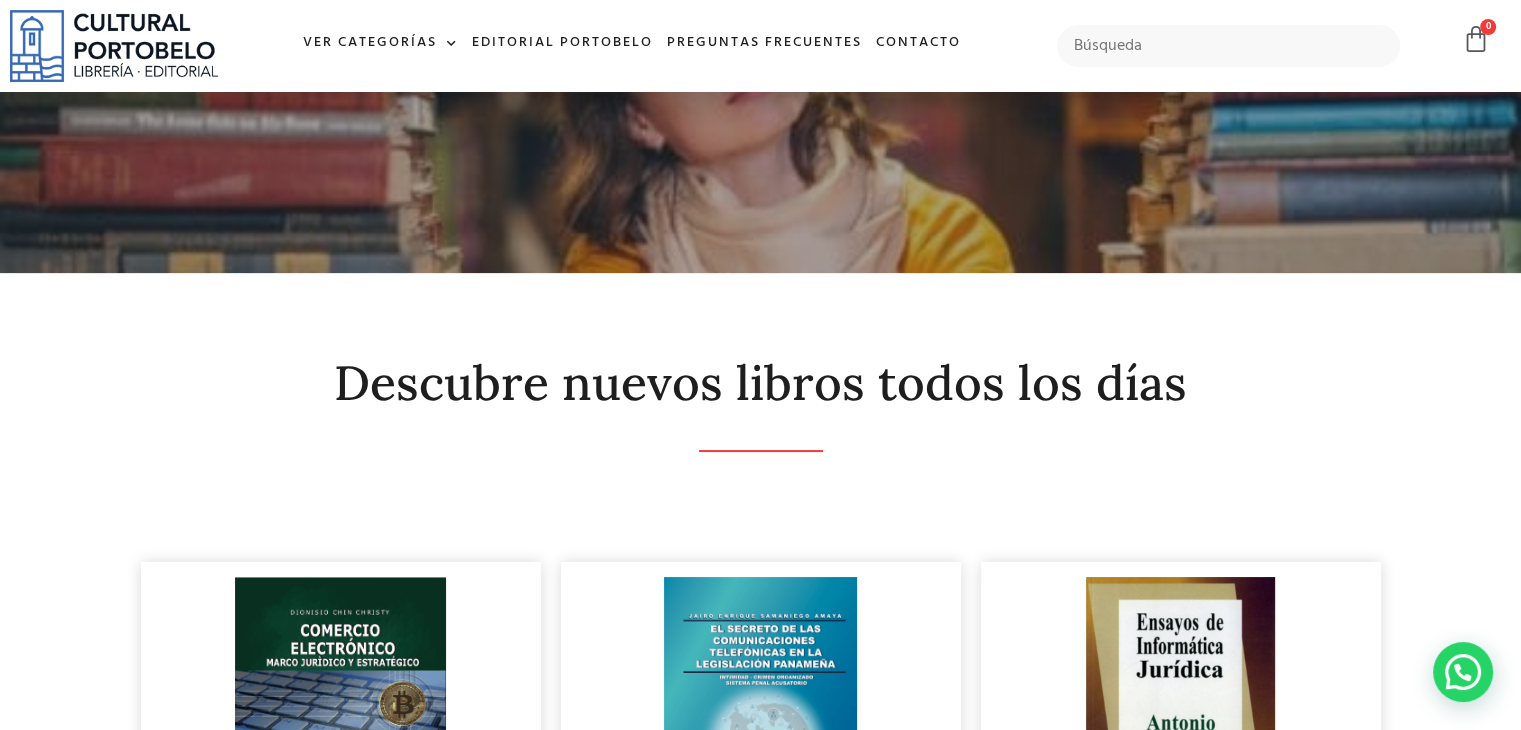 scroll, scrollTop: 0, scrollLeft: 0, axis: both 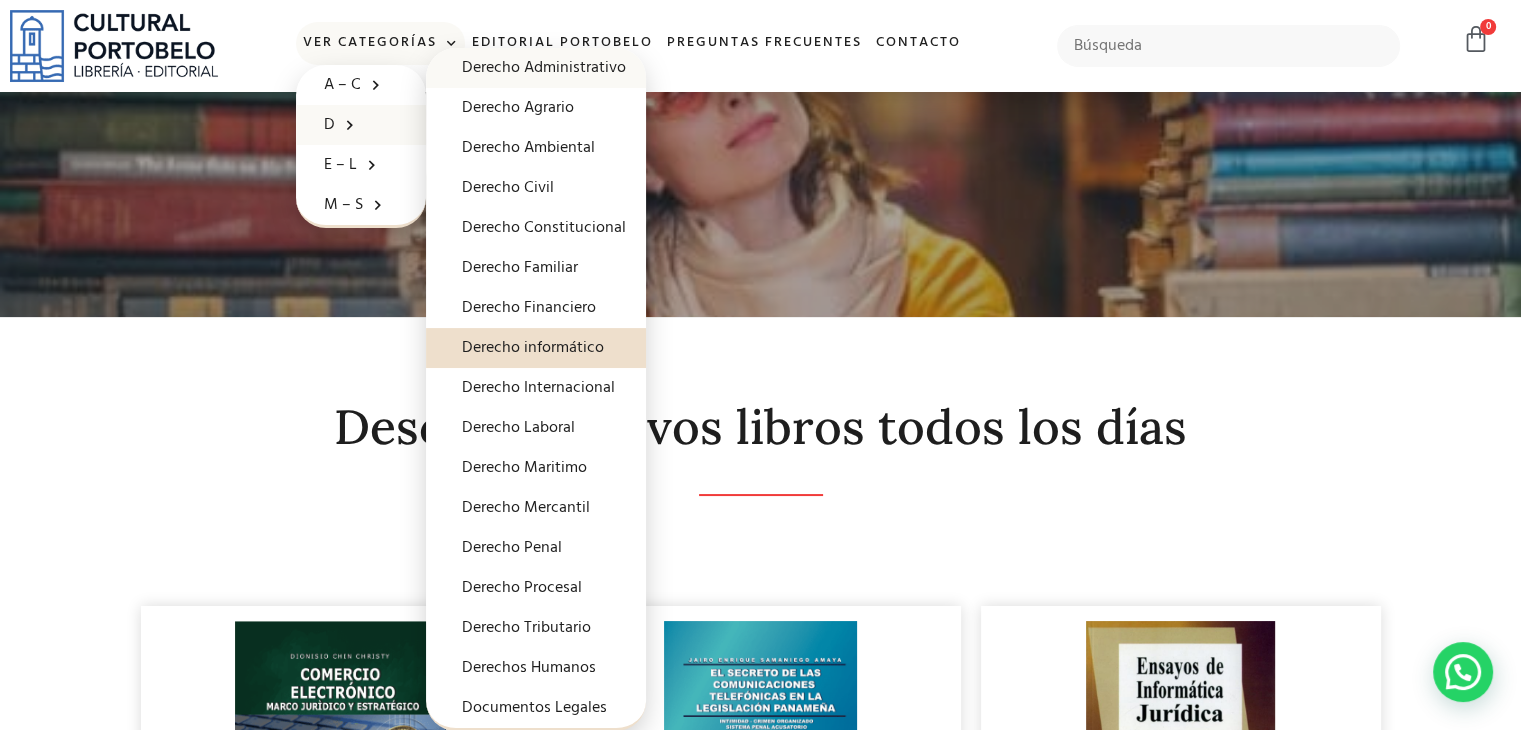 click on "Derecho Administrativo" 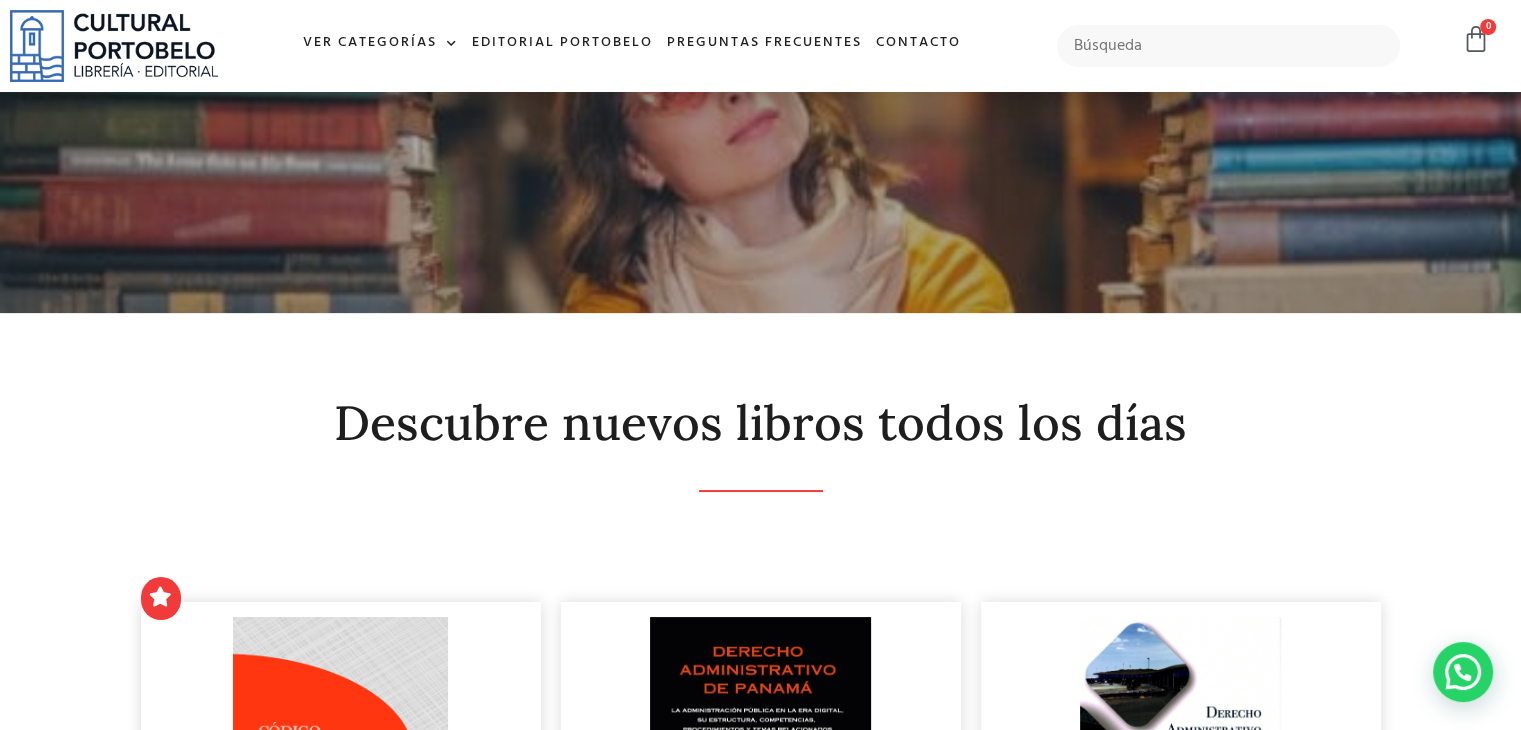 scroll, scrollTop: 0, scrollLeft: 0, axis: both 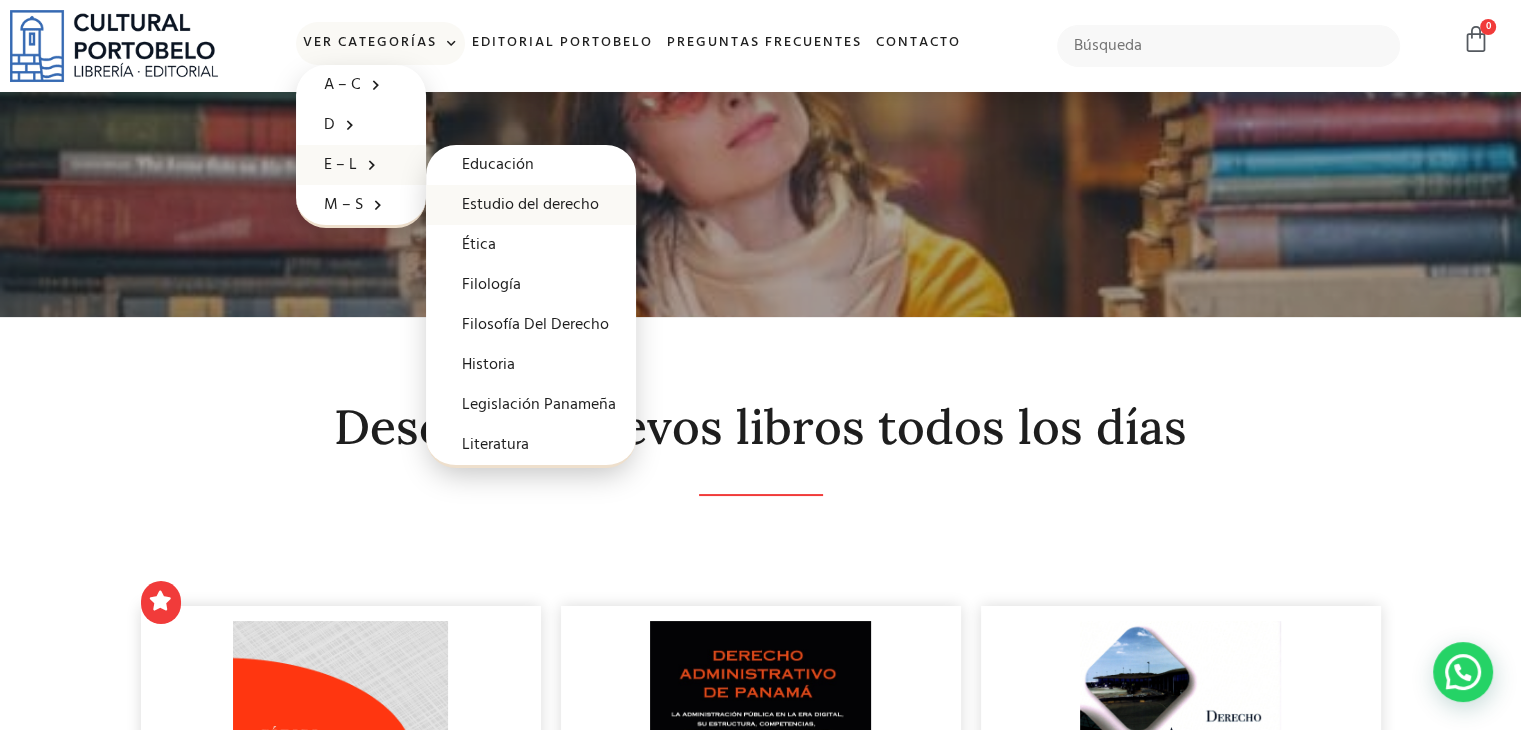click on "Estudio del derecho" 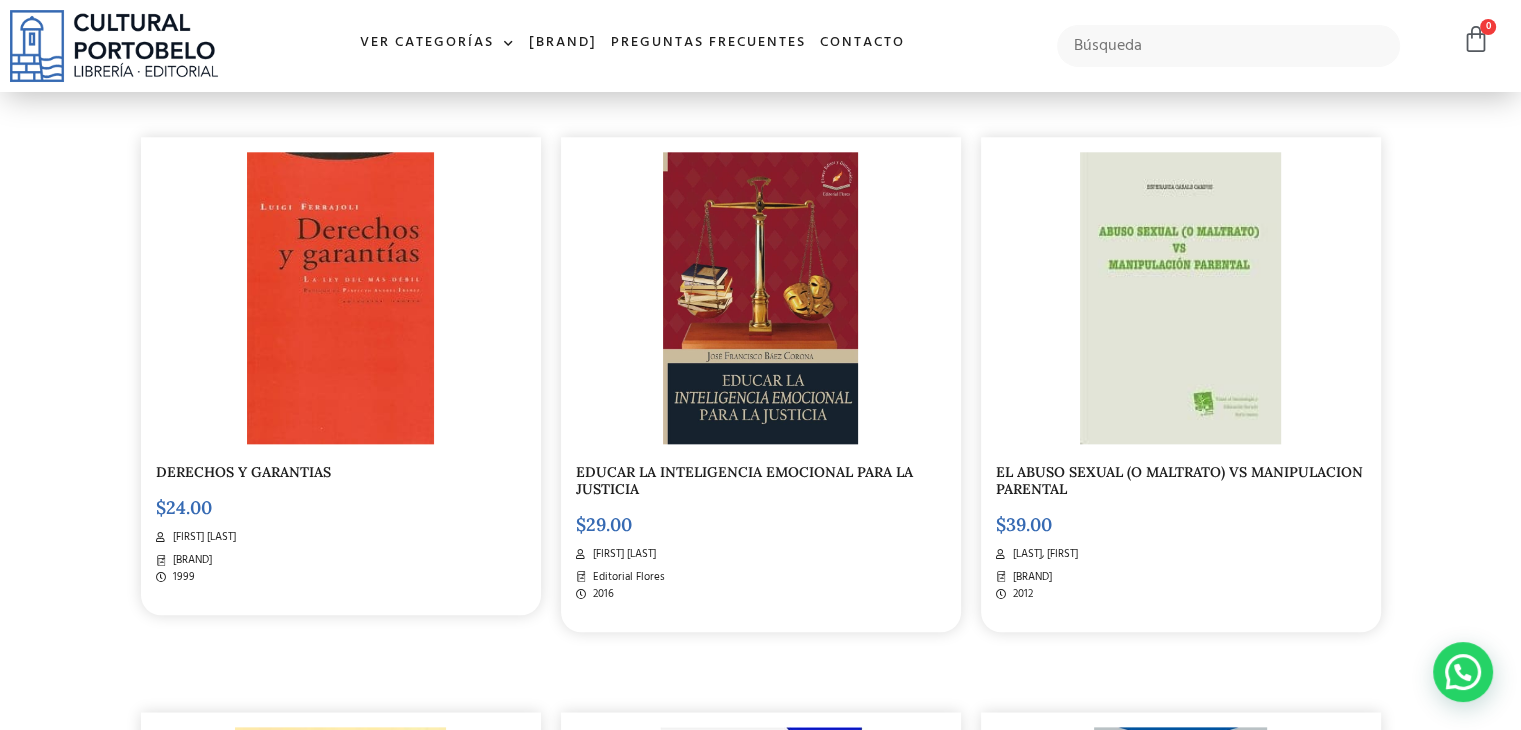 scroll, scrollTop: 2184, scrollLeft: 0, axis: vertical 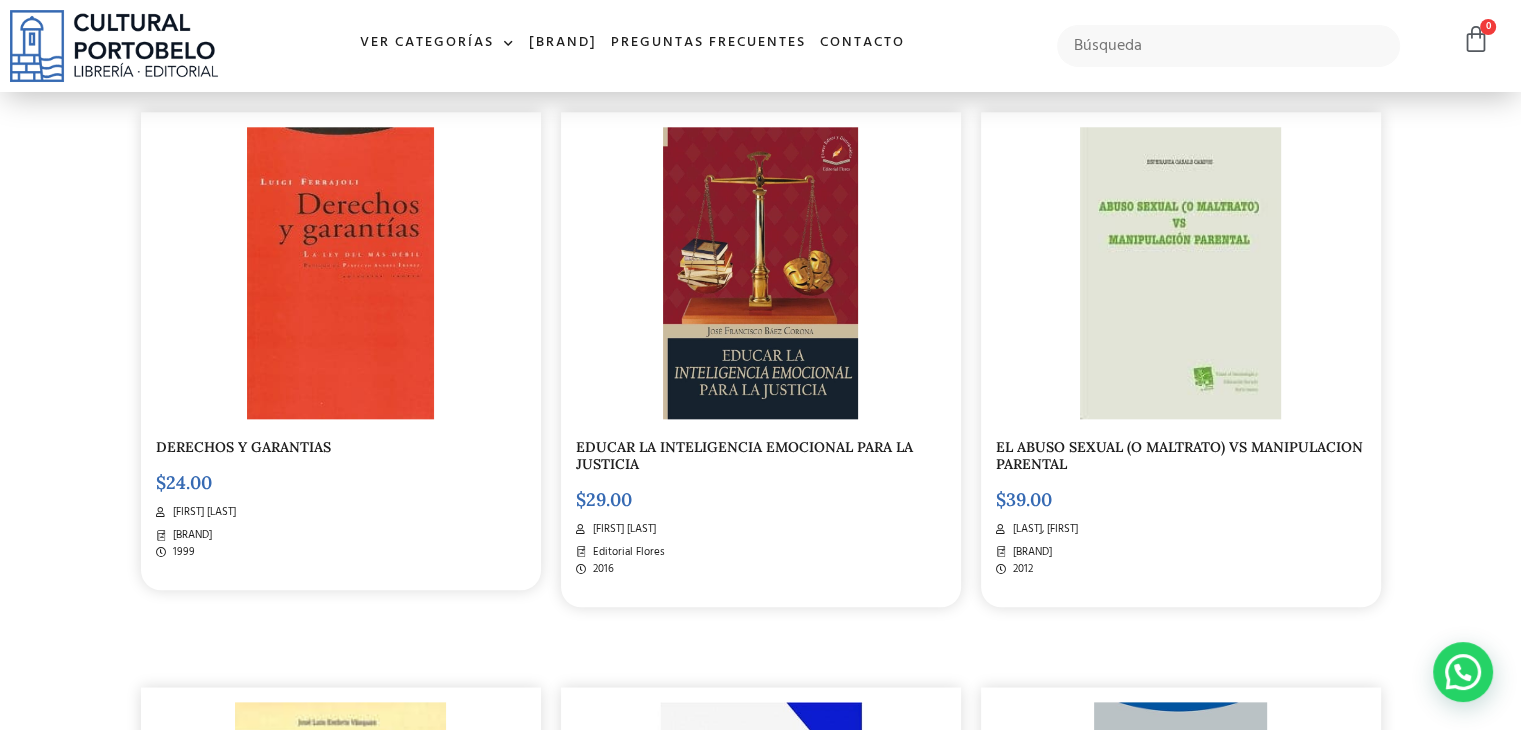 click on "Luigi Ferrajoli" at bounding box center (341, 512) 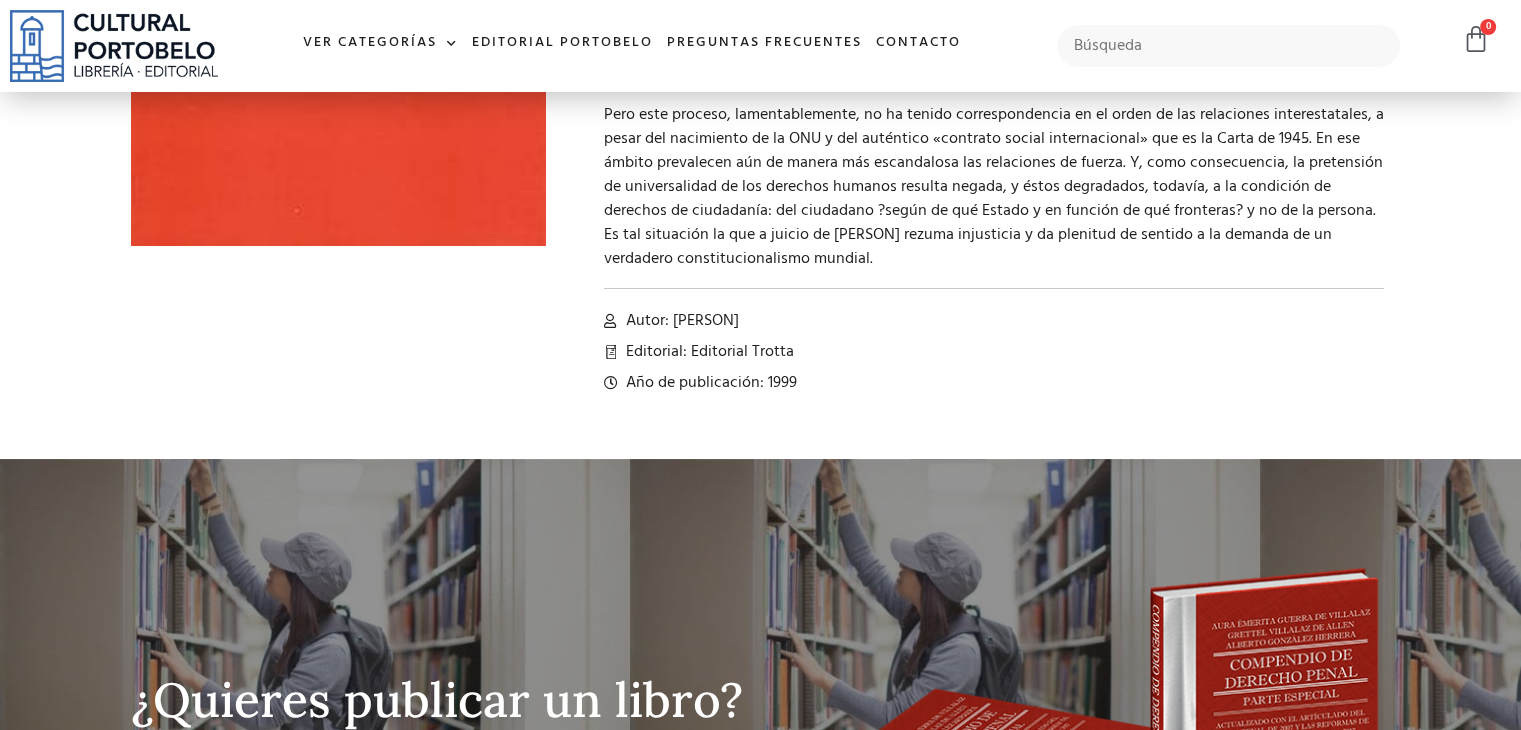 scroll, scrollTop: 583, scrollLeft: 0, axis: vertical 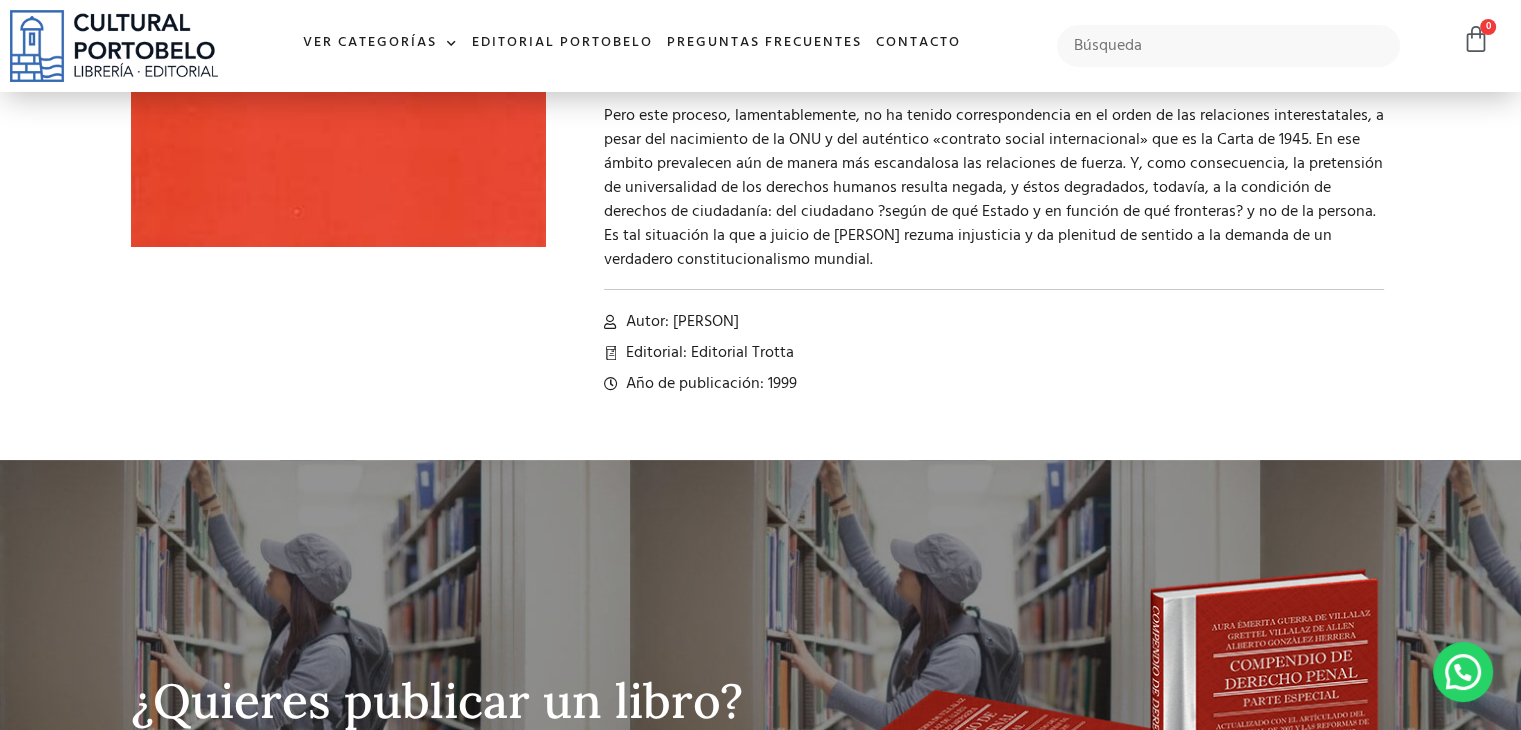 drag, startPoint x: 765, startPoint y: 320, endPoint x: 674, endPoint y: 305, distance: 92.22798 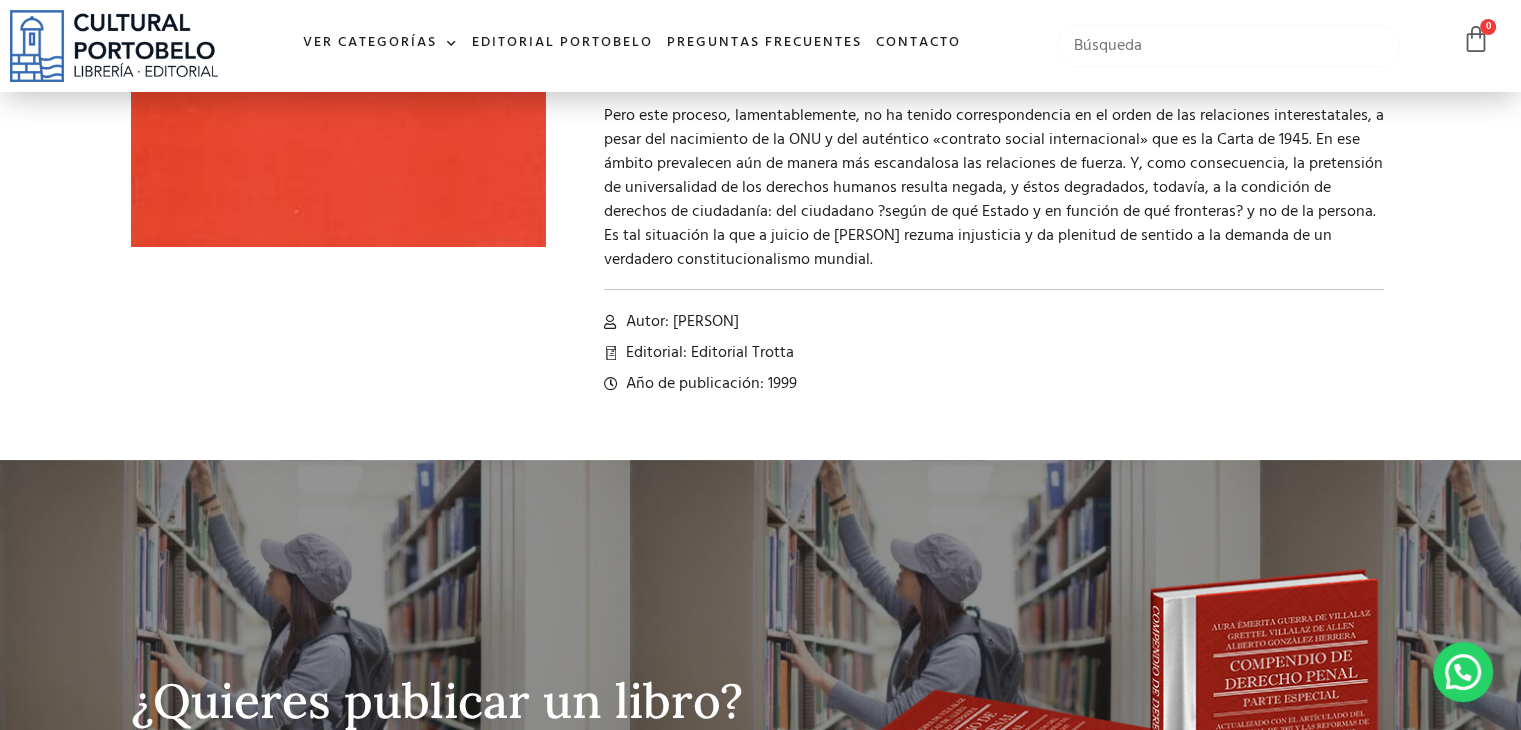 click at bounding box center (1228, 46) 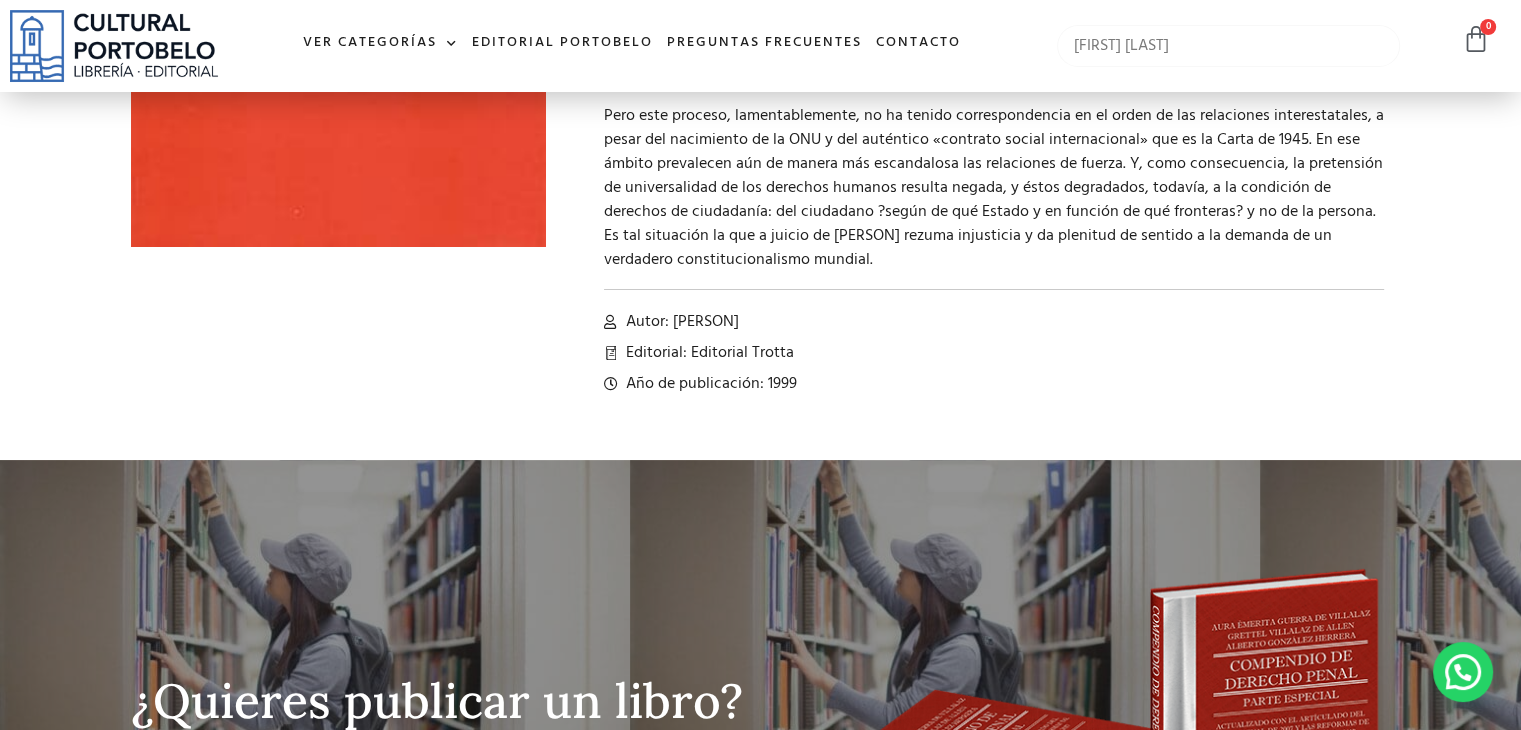 type on "Luigi Ferrajoli" 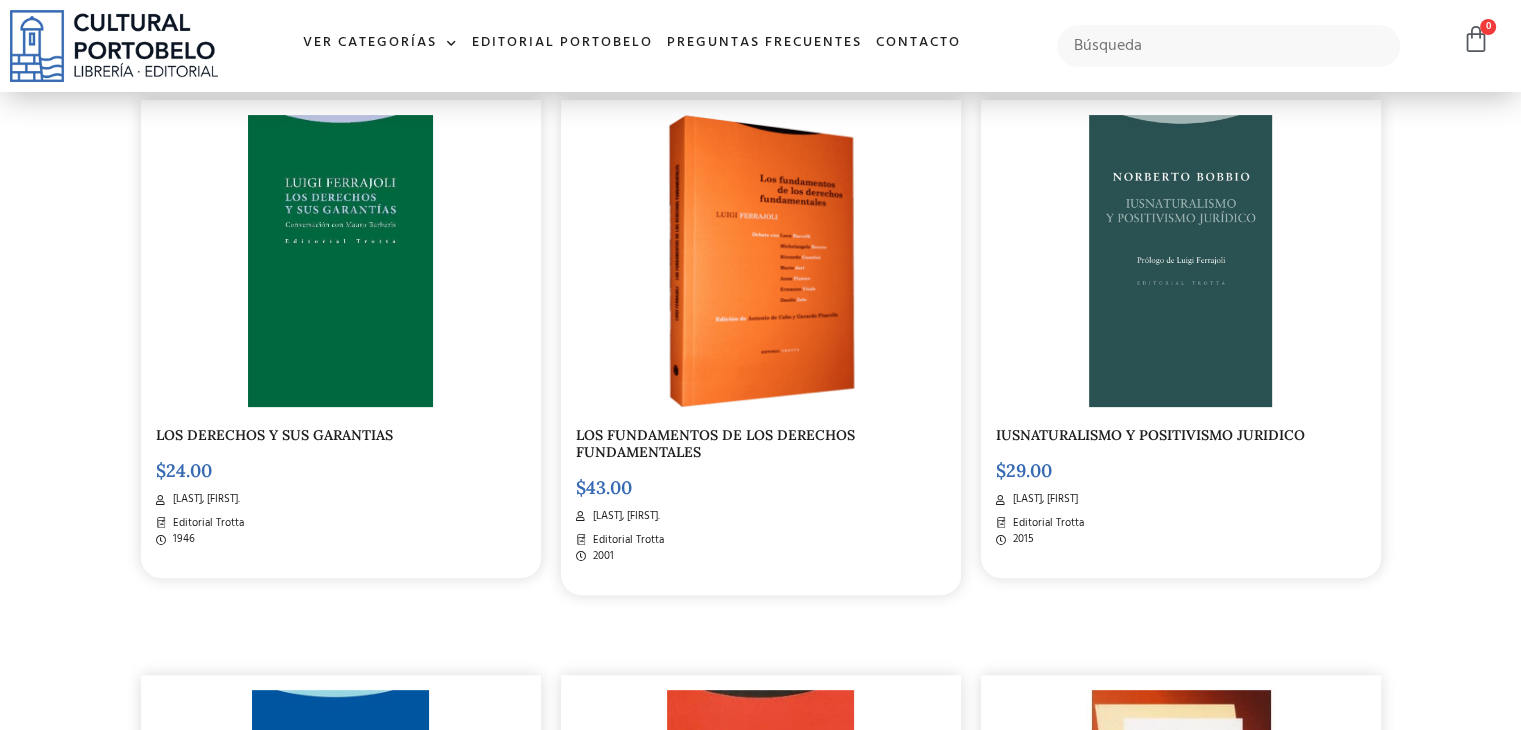scroll, scrollTop: 508, scrollLeft: 0, axis: vertical 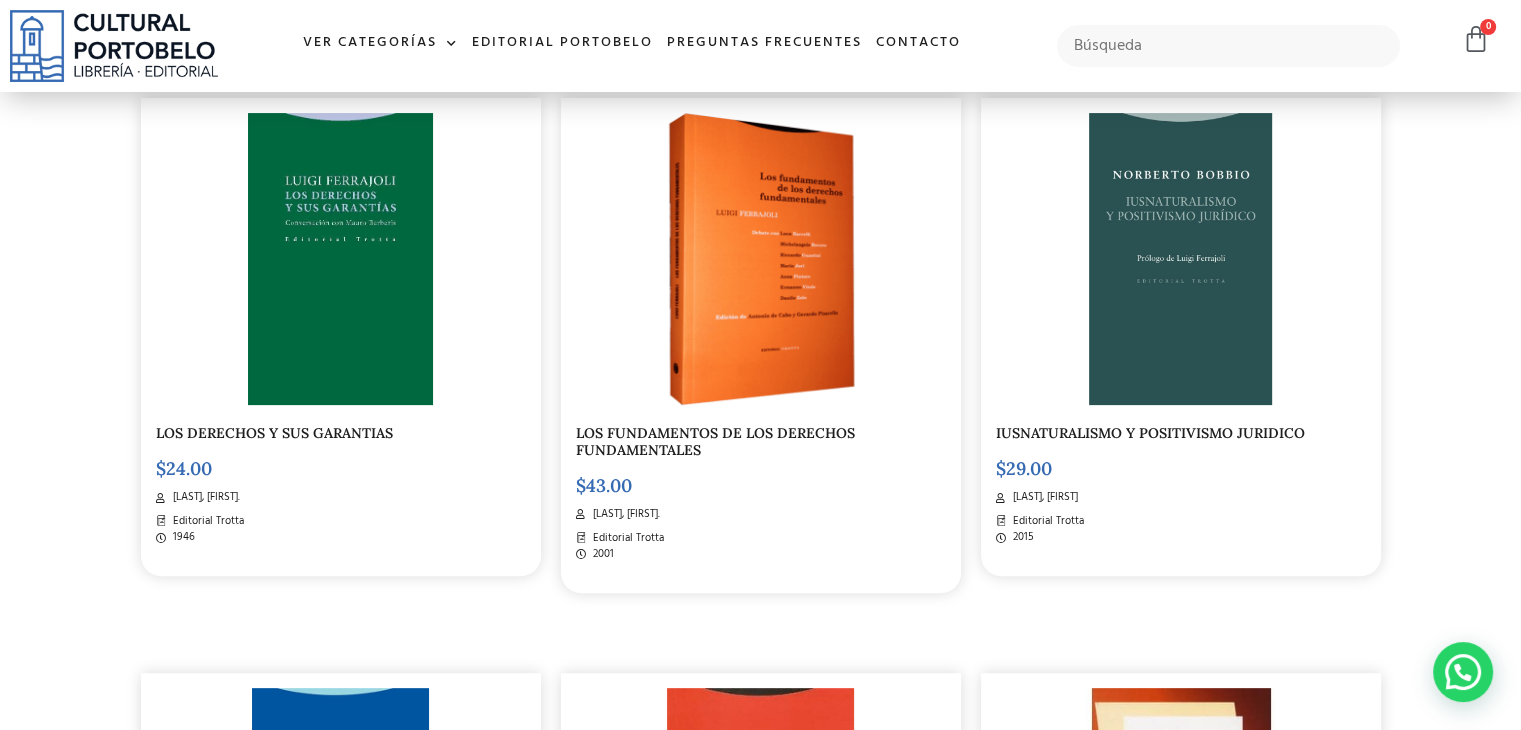 click on "LOS DERECHOS Y SUS GARANTIAS
$ 24.00
Ferrajoli, Luigi.
Editorial Trotta
1946" at bounding box center [341, 337] 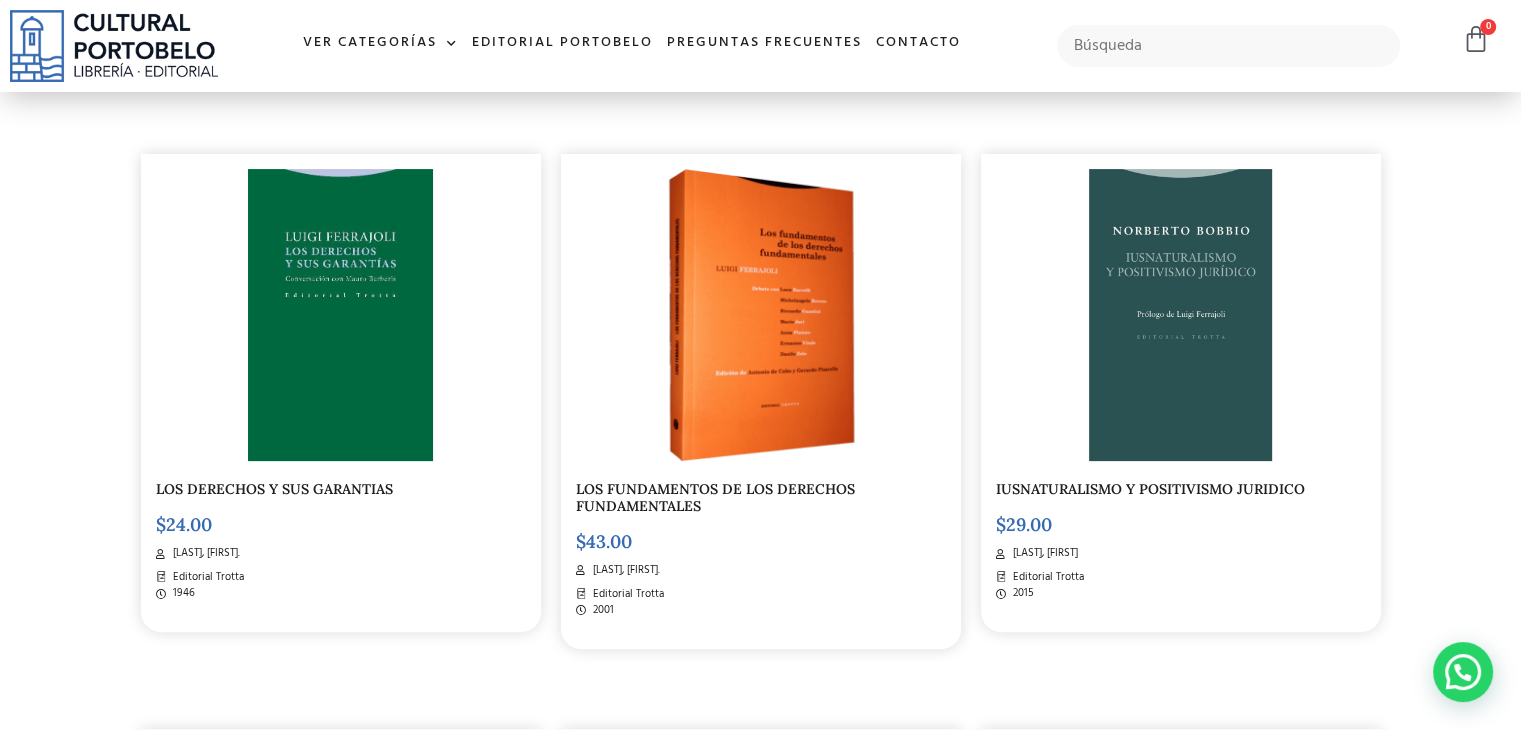 scroll, scrollTop: 431, scrollLeft: 0, axis: vertical 